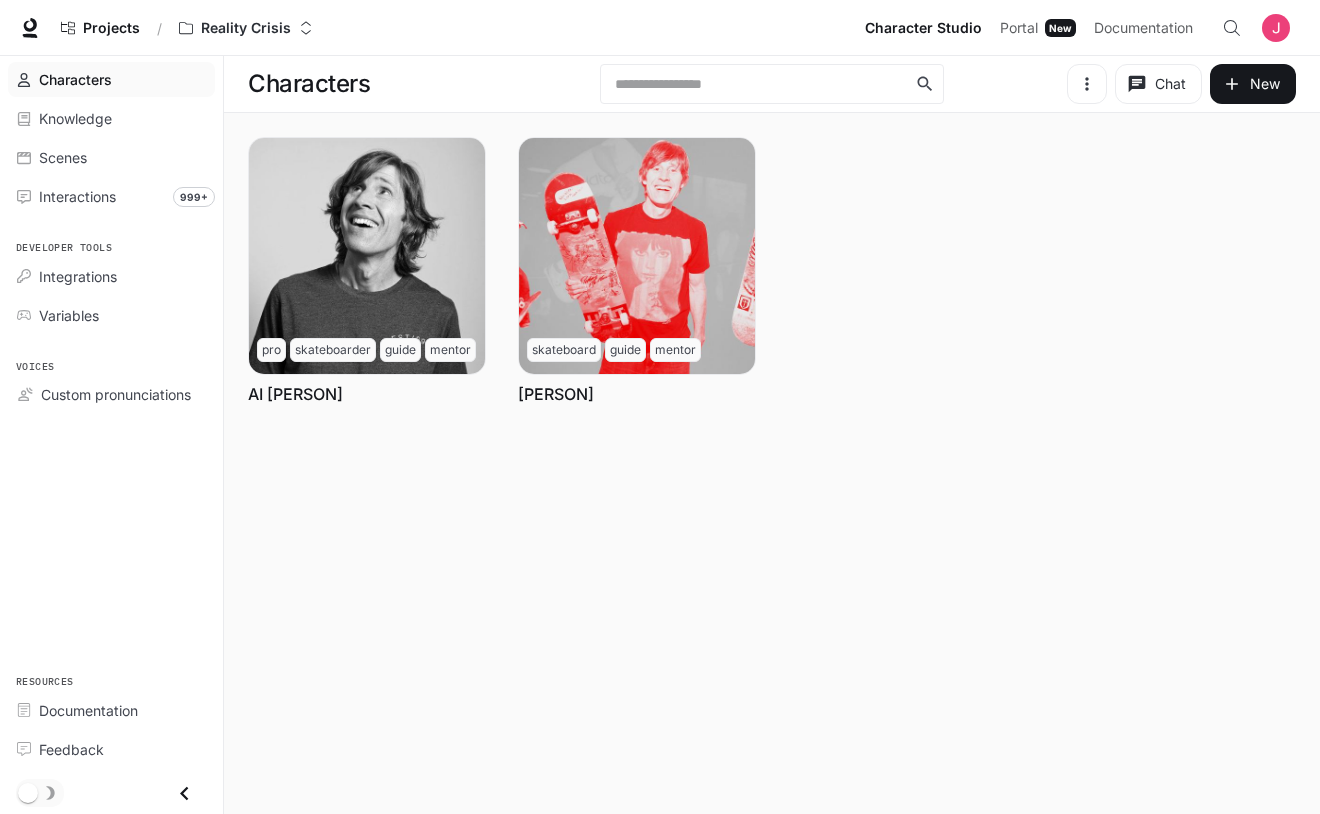 scroll, scrollTop: 0, scrollLeft: 0, axis: both 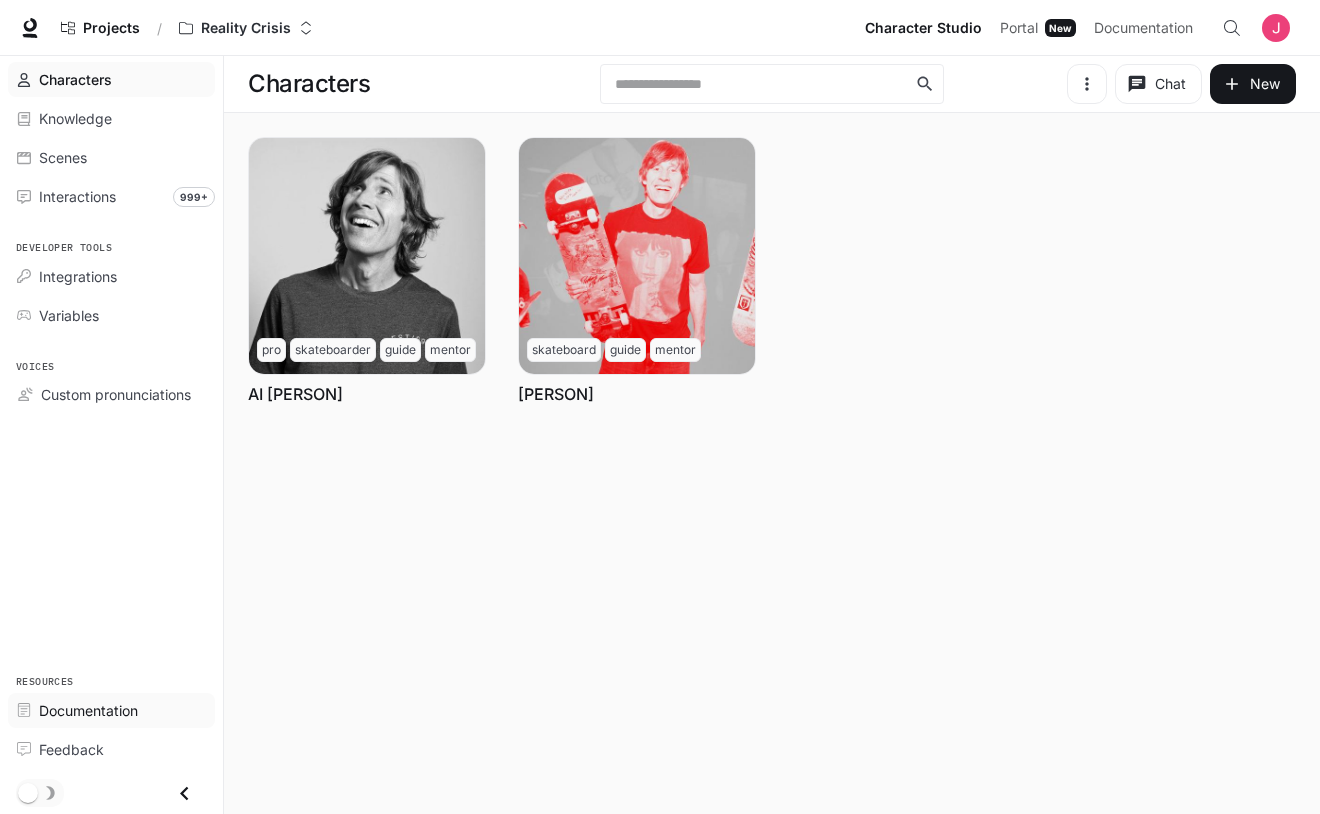 click on "Documentation" at bounding box center (88, 710) 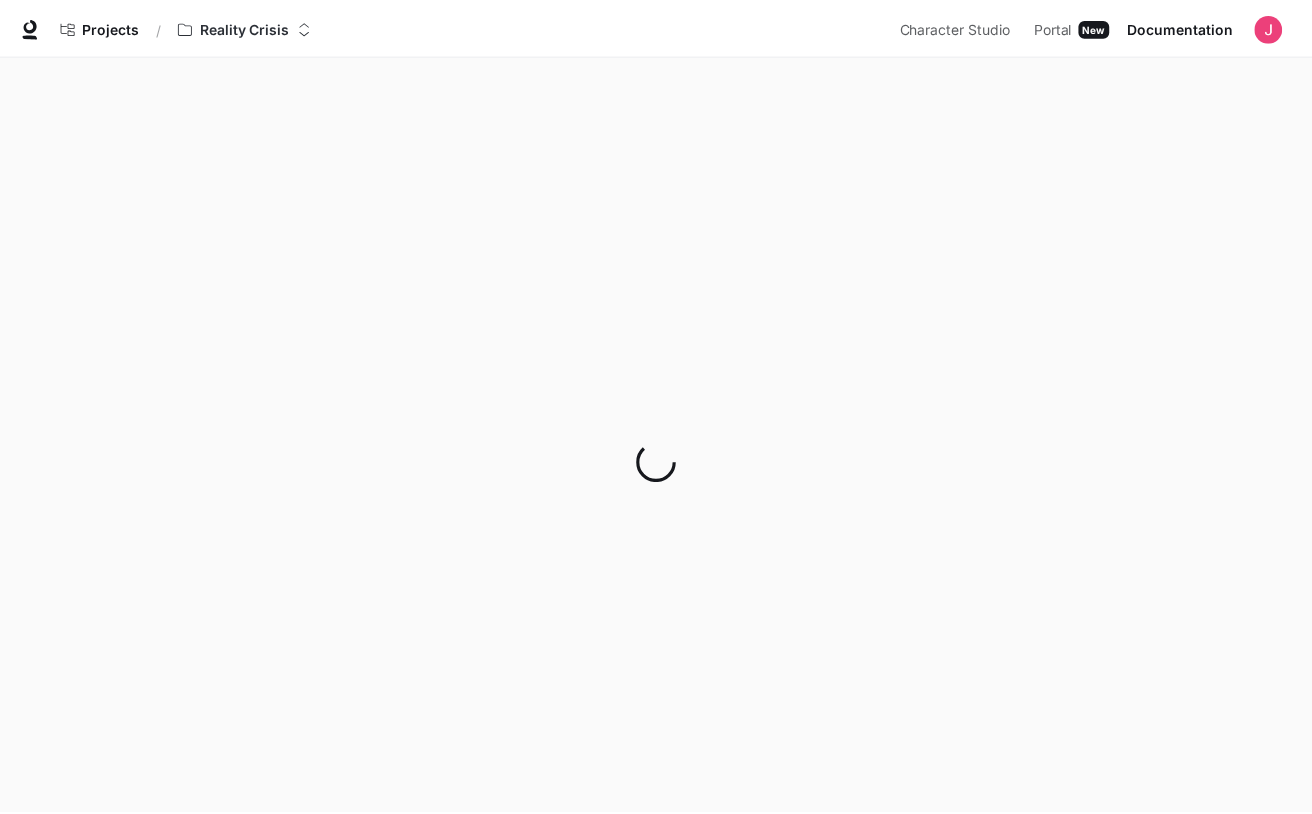 scroll, scrollTop: 0, scrollLeft: 0, axis: both 